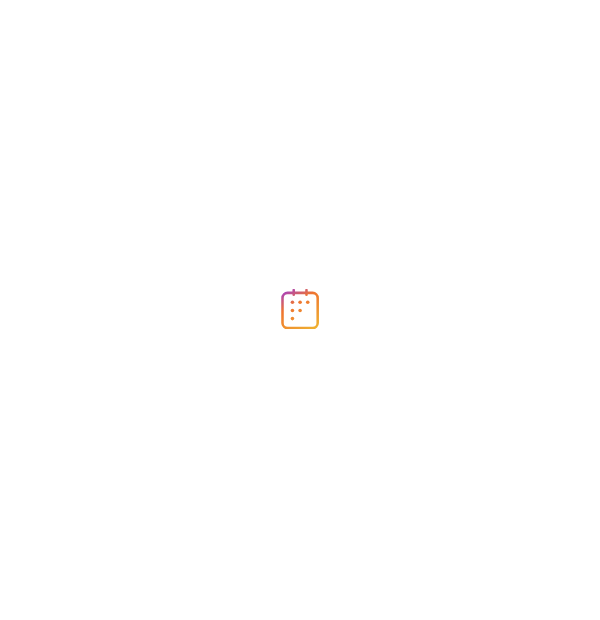 scroll, scrollTop: 0, scrollLeft: 0, axis: both 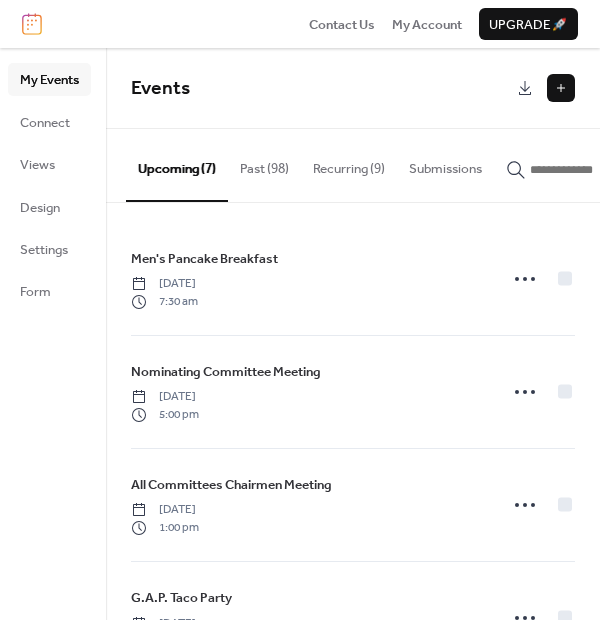 click on "Past (98)" at bounding box center [264, 164] 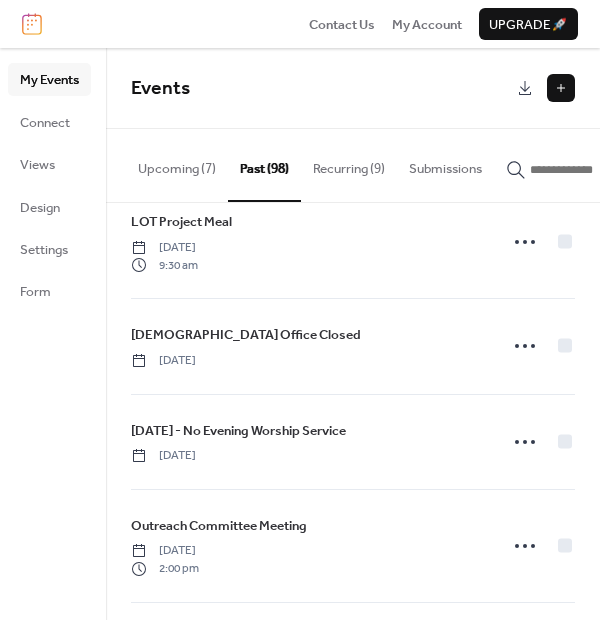 scroll, scrollTop: 777, scrollLeft: 0, axis: vertical 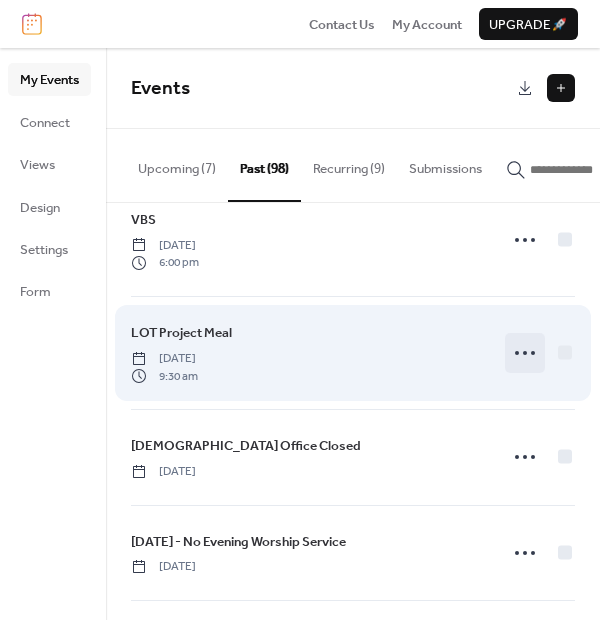 click 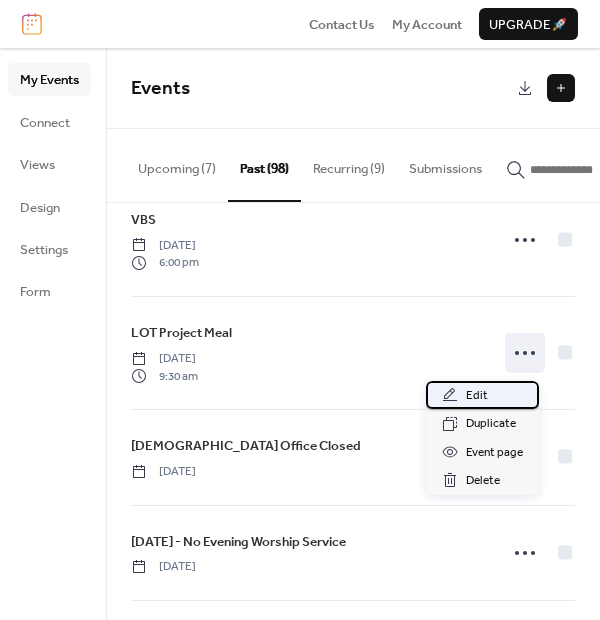 click on "Edit" at bounding box center [482, 395] 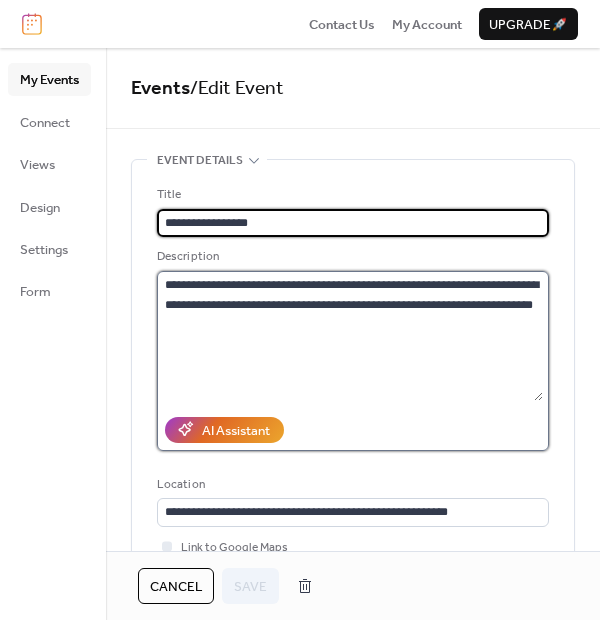 click on "**********" at bounding box center (350, 336) 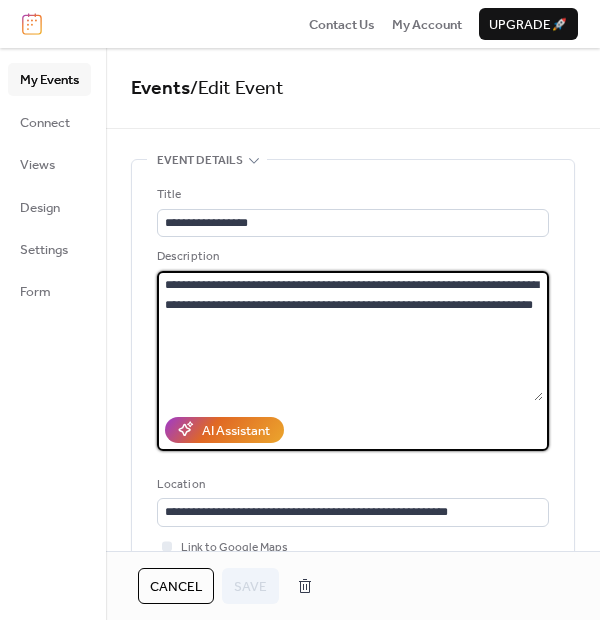 click on "**********" at bounding box center [350, 336] 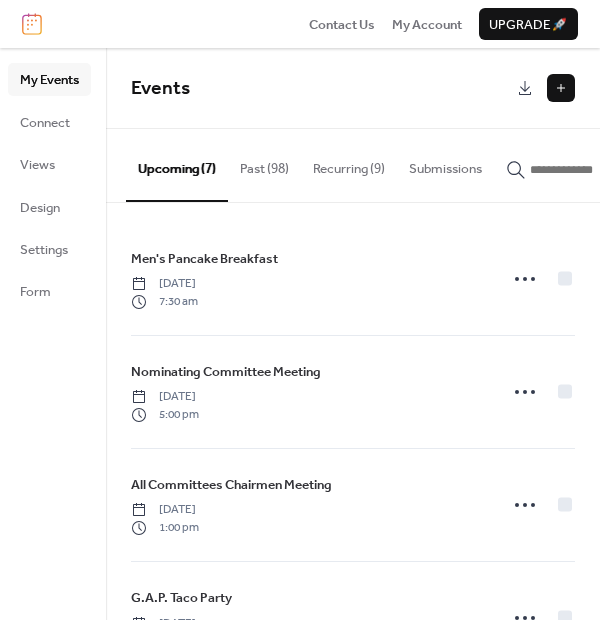 click at bounding box center [561, 88] 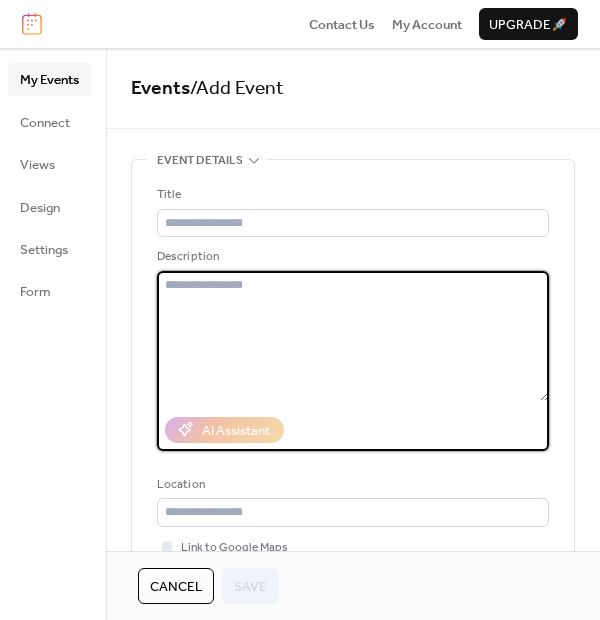 paste on "**********" 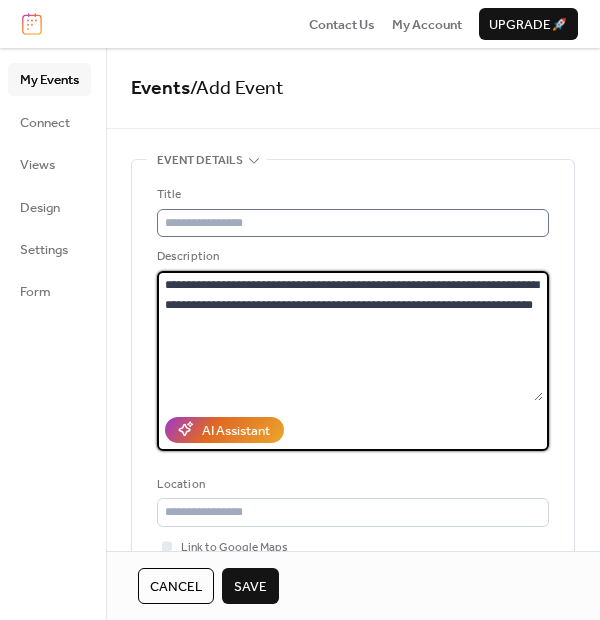 type on "**********" 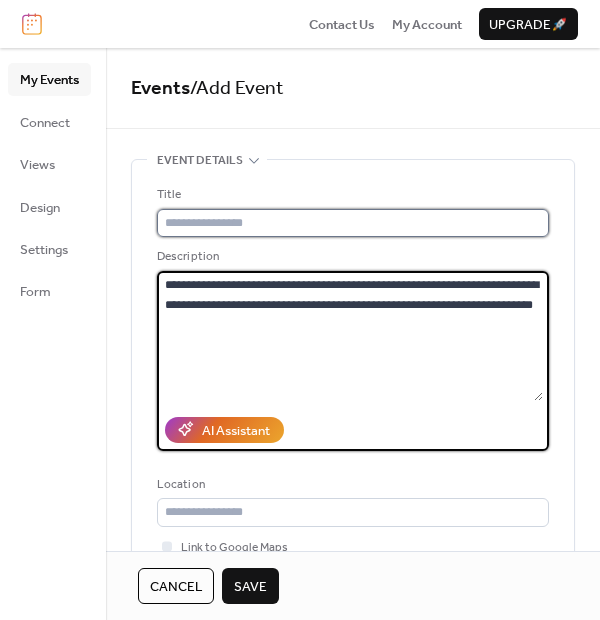 click at bounding box center (353, 223) 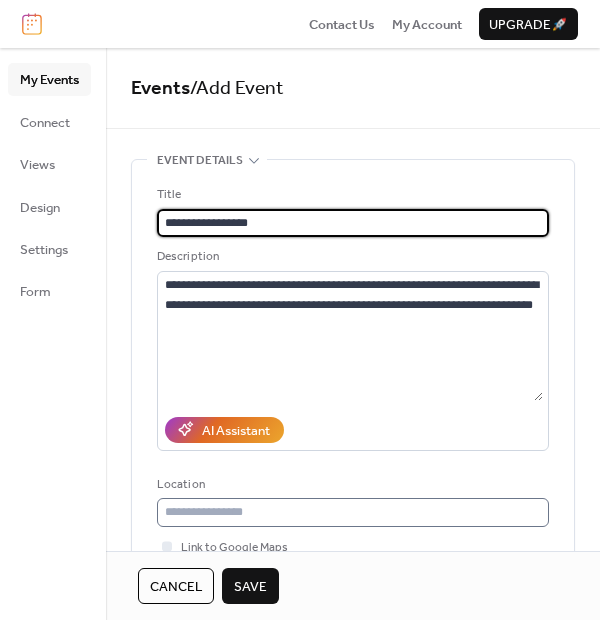 type on "**********" 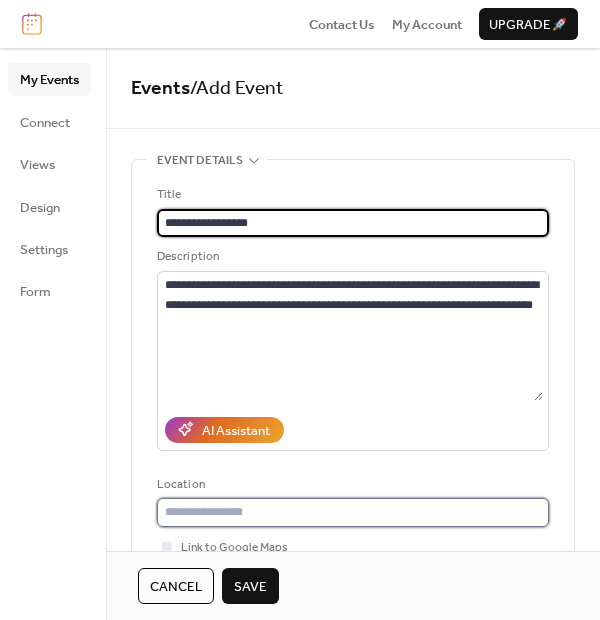 click at bounding box center (353, 512) 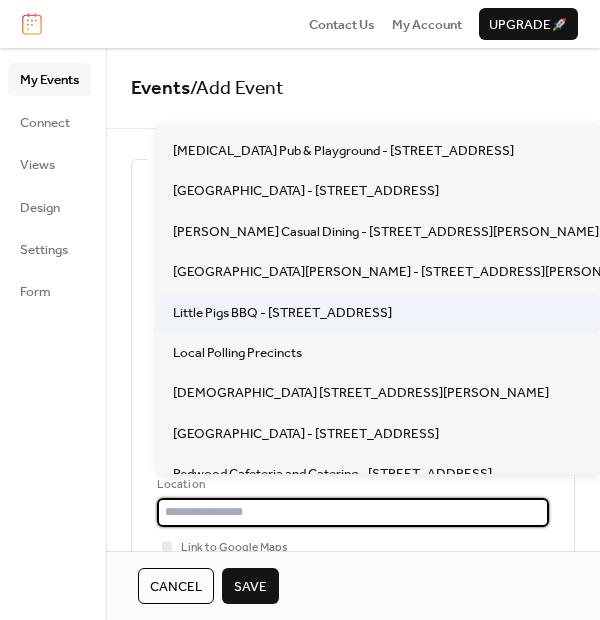 scroll, scrollTop: 177, scrollLeft: 0, axis: vertical 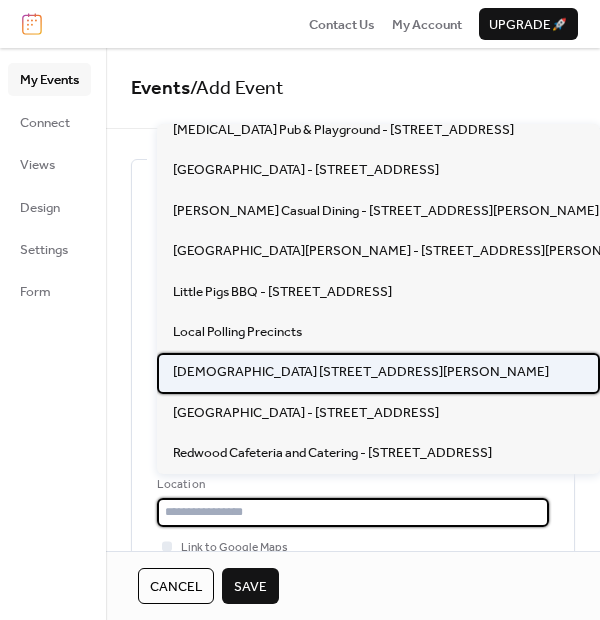 click on "Parkwood Baptist Church 3903 Dixon Road Anderson SC 29625" at bounding box center (361, 372) 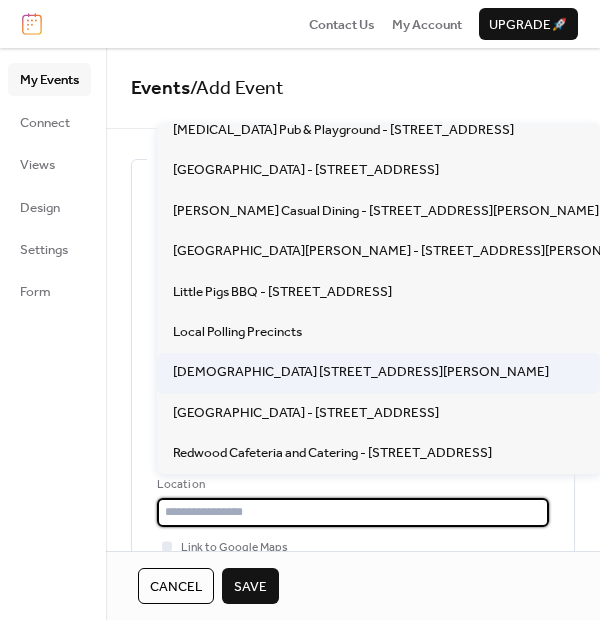 type on "**********" 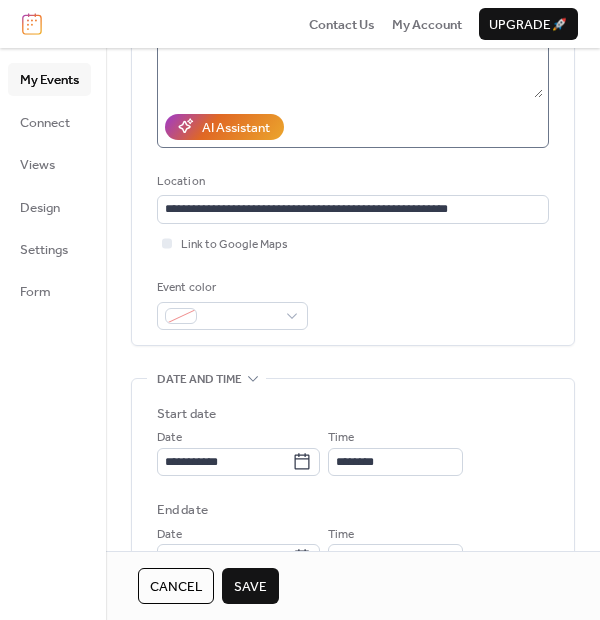 scroll, scrollTop: 333, scrollLeft: 0, axis: vertical 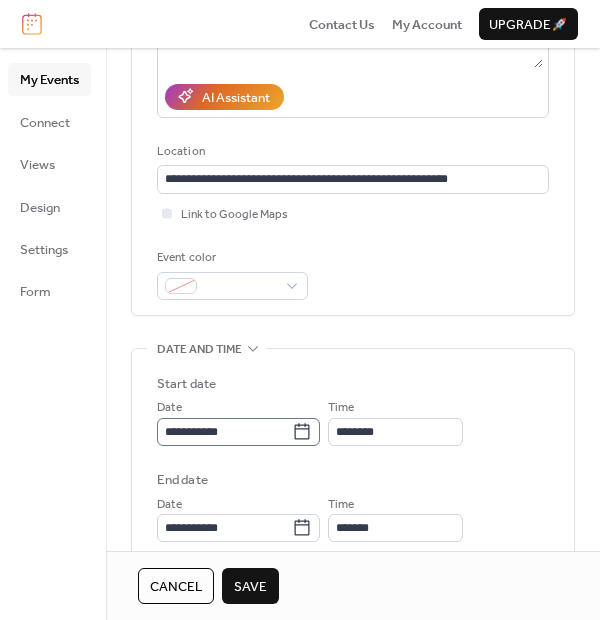 click on "**********" at bounding box center [238, 432] 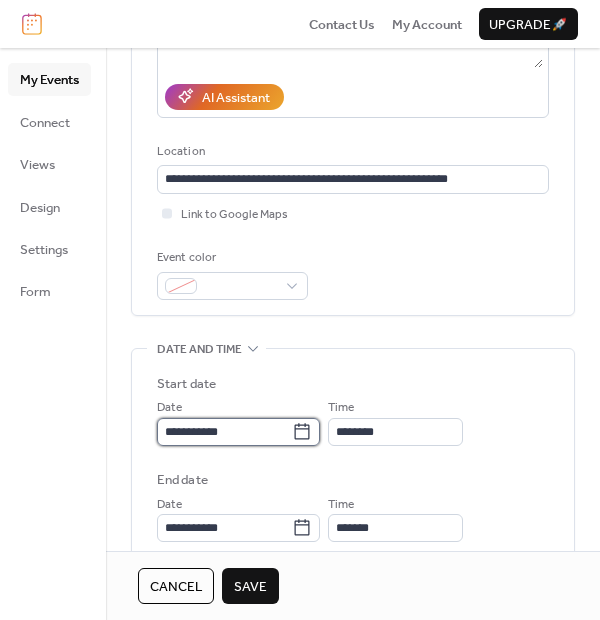 click on "**********" at bounding box center [224, 432] 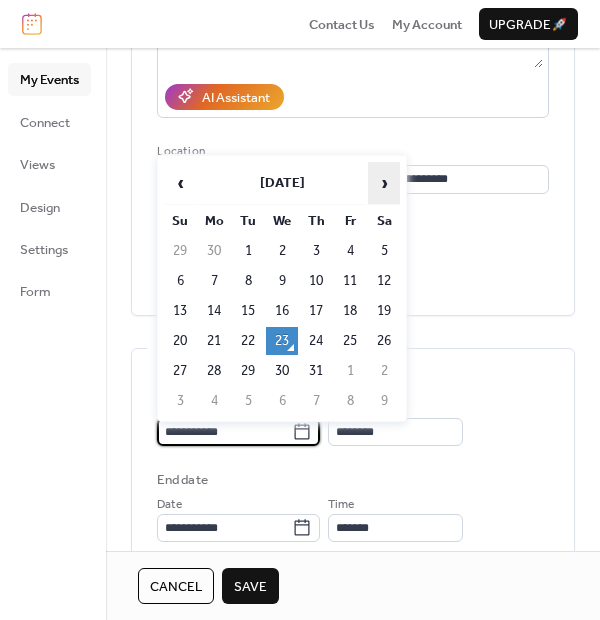 click on "›" at bounding box center [384, 183] 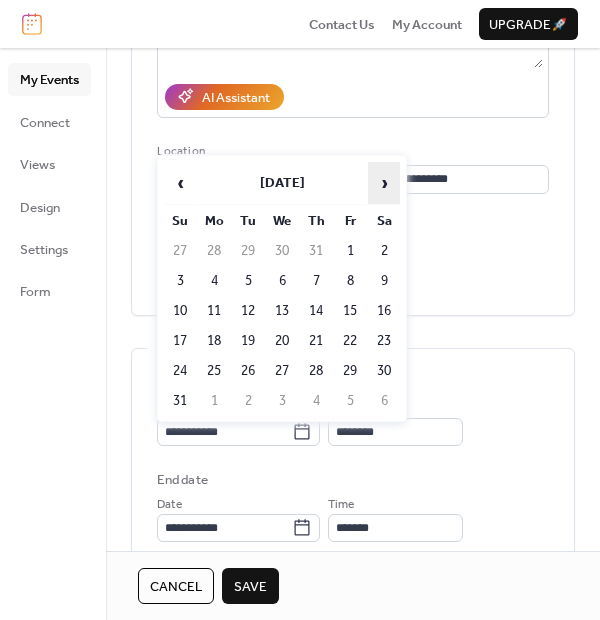 click on "›" at bounding box center (384, 183) 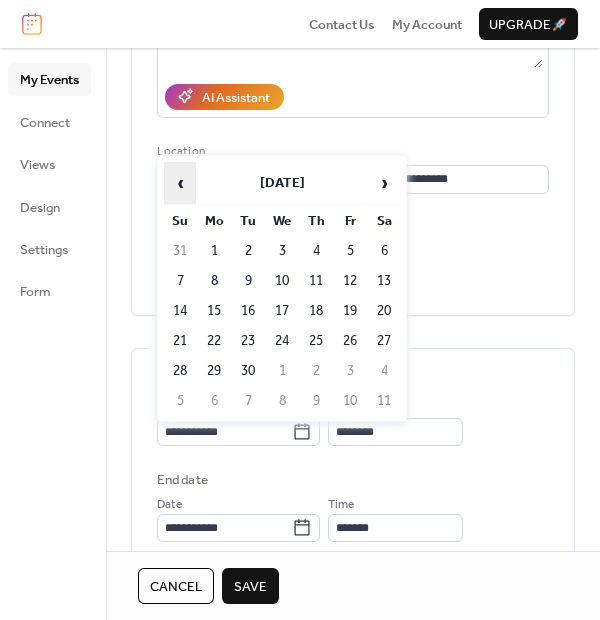 click on "‹" at bounding box center [180, 183] 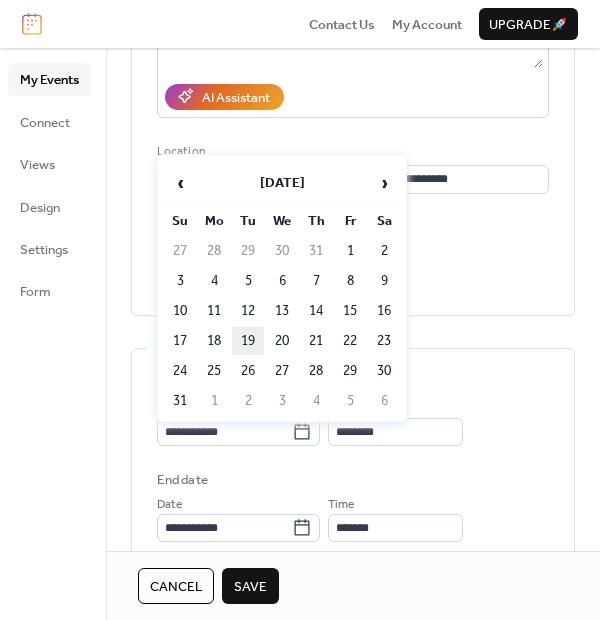 click on "19" at bounding box center (248, 341) 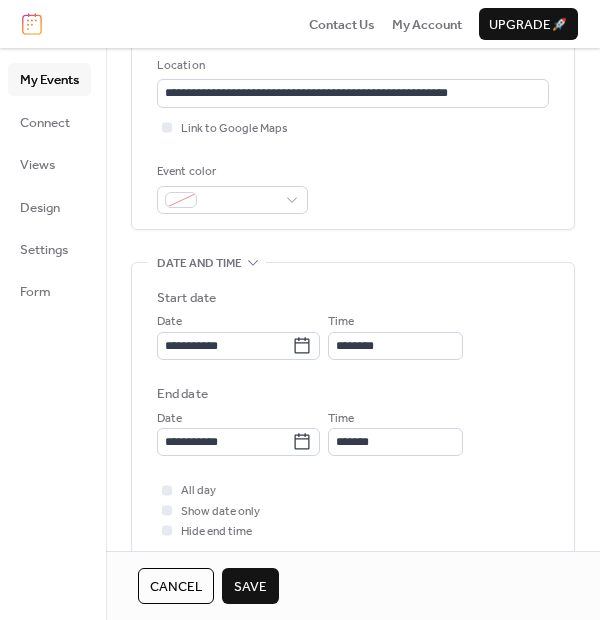 scroll, scrollTop: 444, scrollLeft: 0, axis: vertical 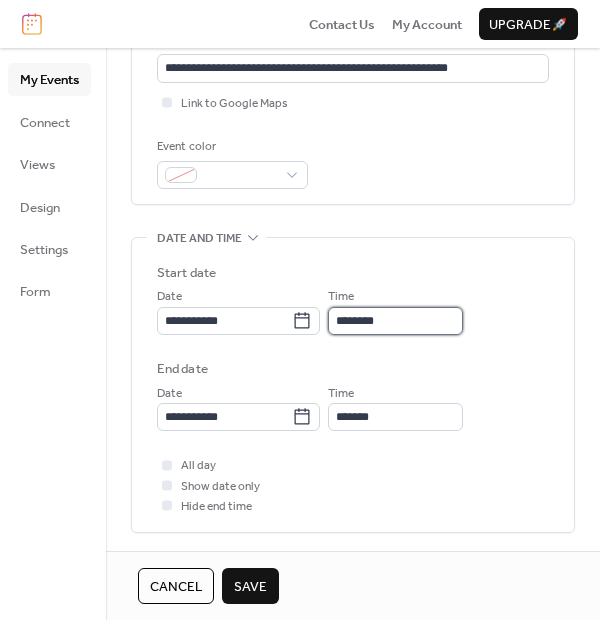 click on "********" at bounding box center [395, 321] 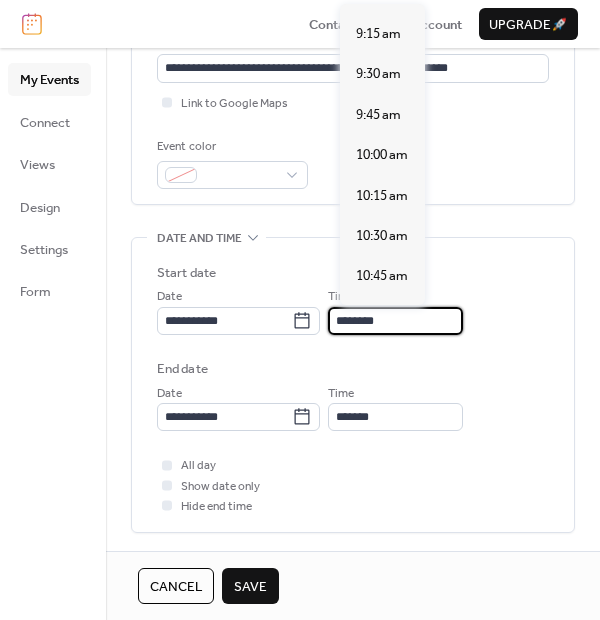 scroll, scrollTop: 1480, scrollLeft: 0, axis: vertical 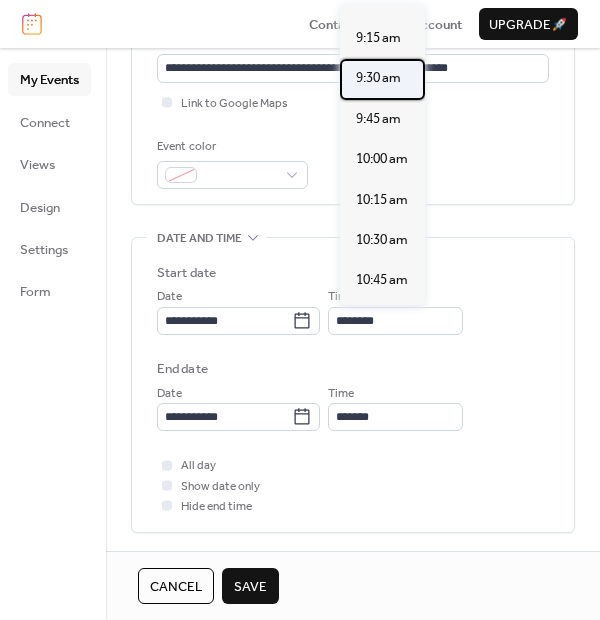click on "9:30 am" at bounding box center [378, 78] 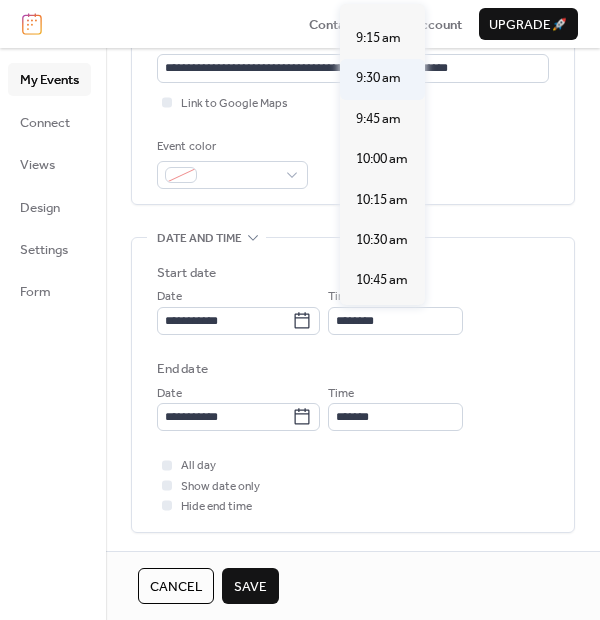 type on "*******" 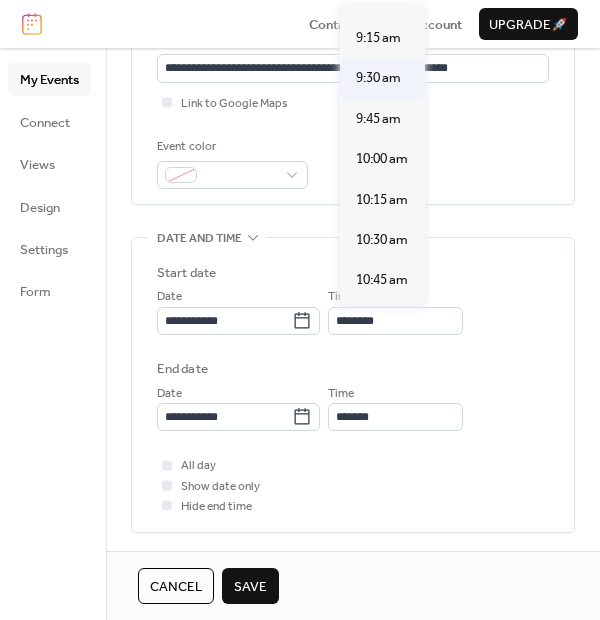 type on "********" 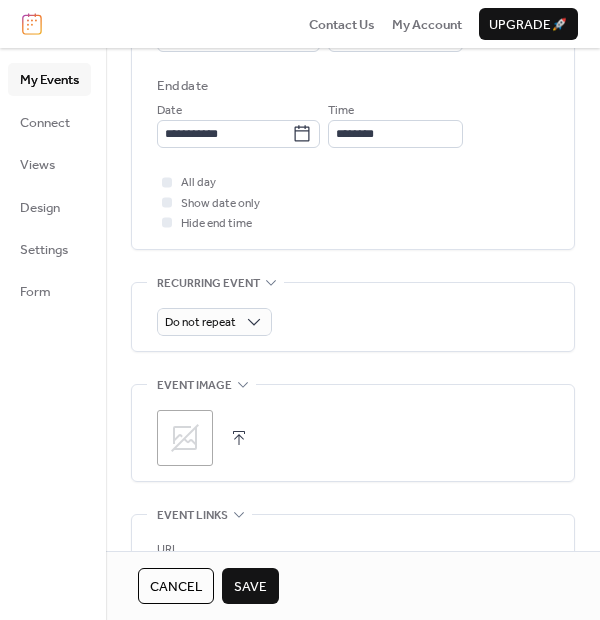 scroll, scrollTop: 777, scrollLeft: 0, axis: vertical 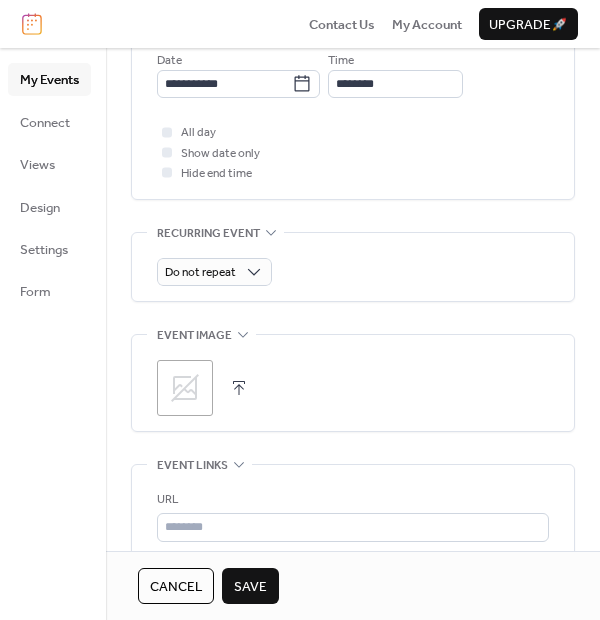 click 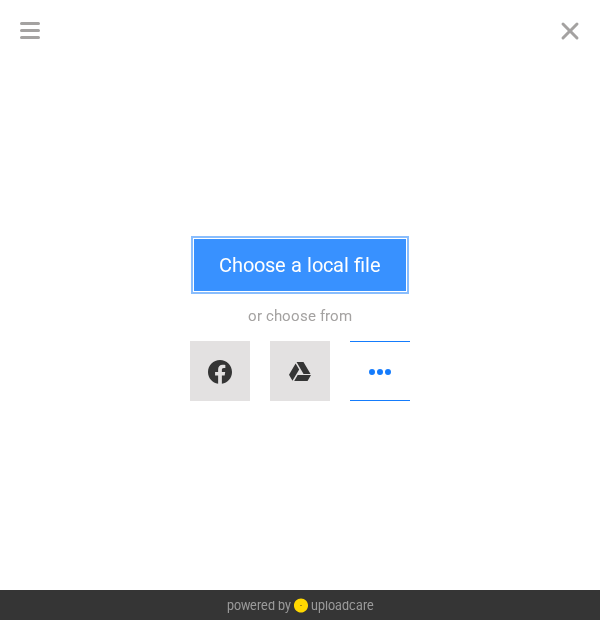 click on "Choose a local file" at bounding box center [300, 265] 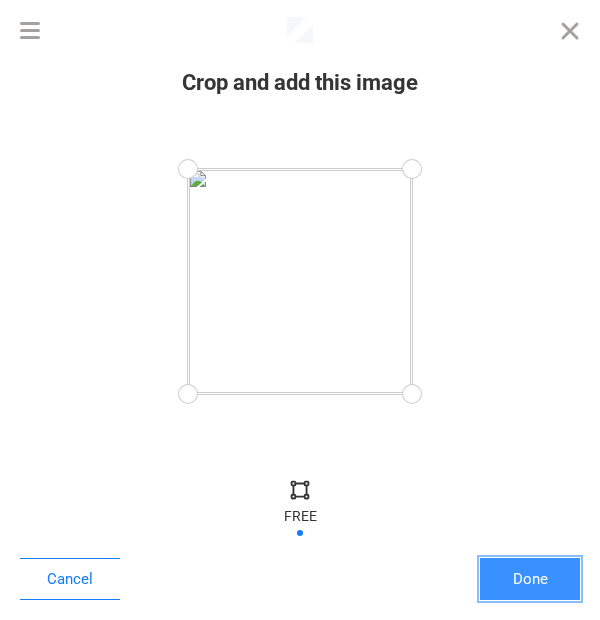 click on "Done" at bounding box center [530, 579] 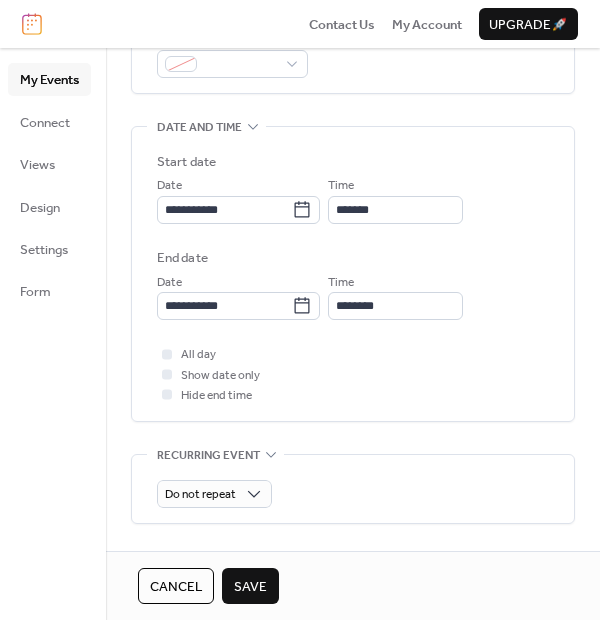scroll, scrollTop: 444, scrollLeft: 0, axis: vertical 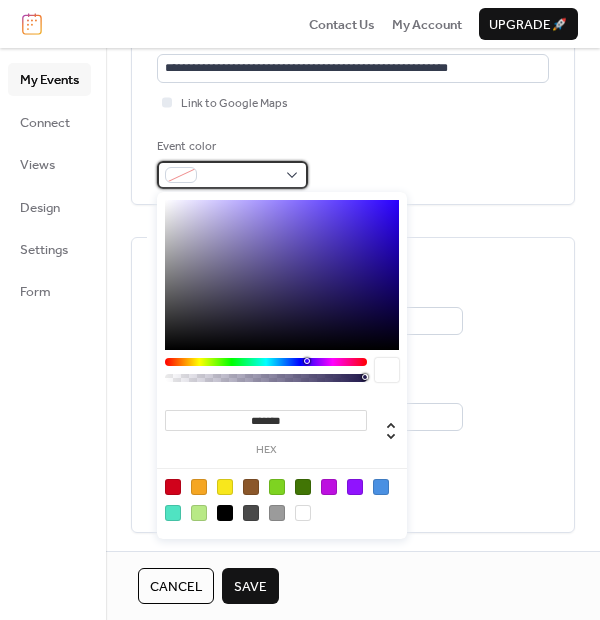 click at bounding box center [240, 176] 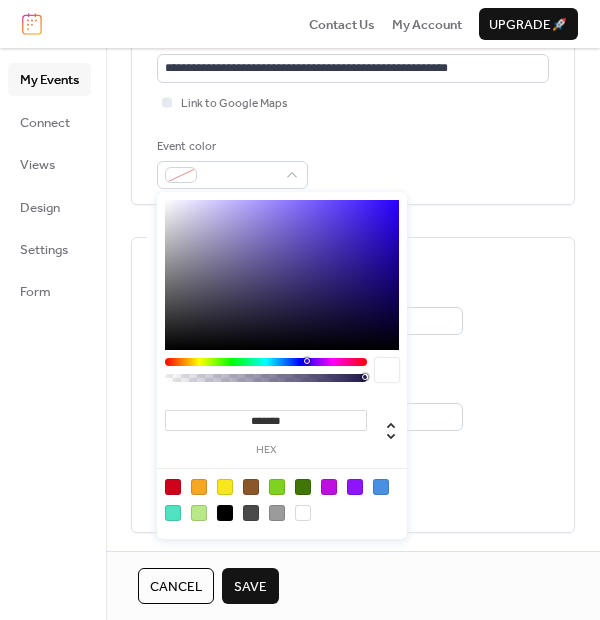 click at bounding box center (266, 362) 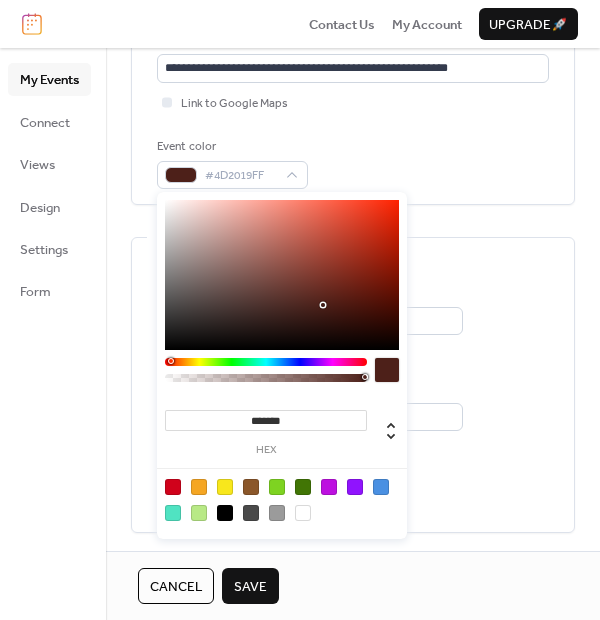click at bounding box center [173, 487] 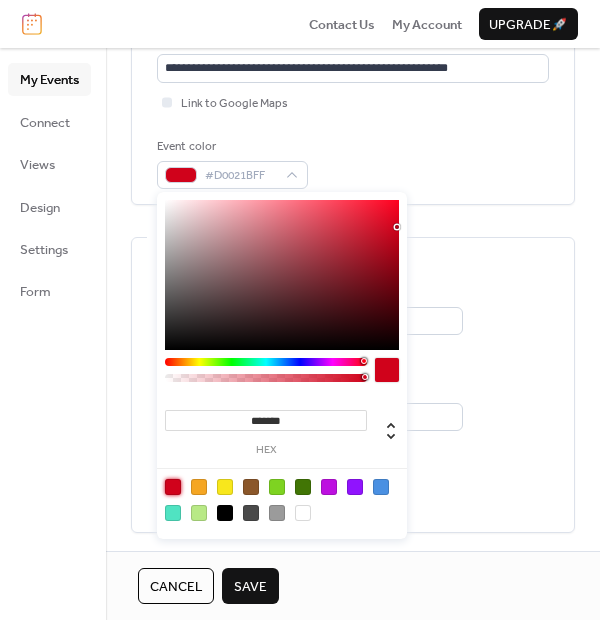 click on "Save" at bounding box center [250, 587] 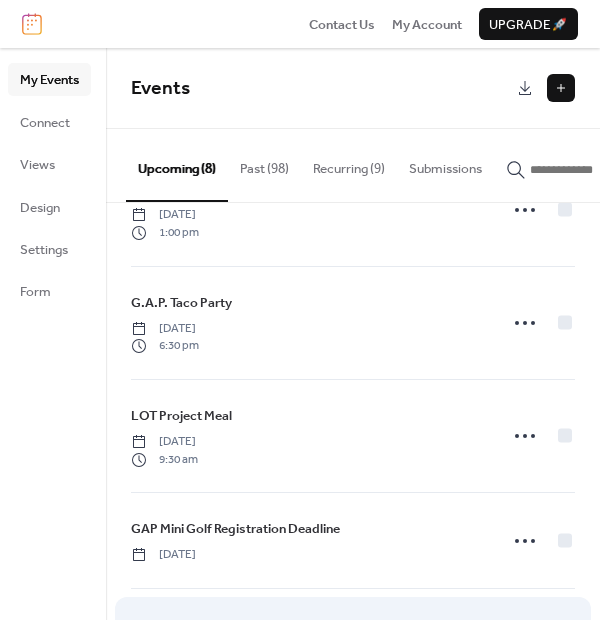 scroll, scrollTop: 290, scrollLeft: 0, axis: vertical 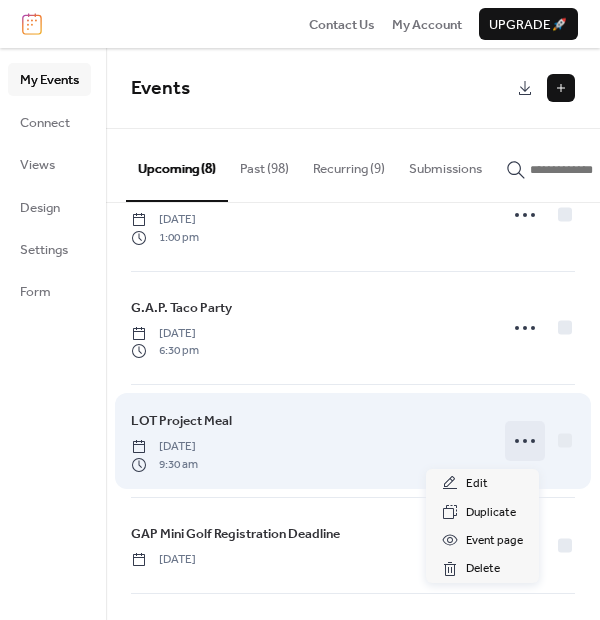 click 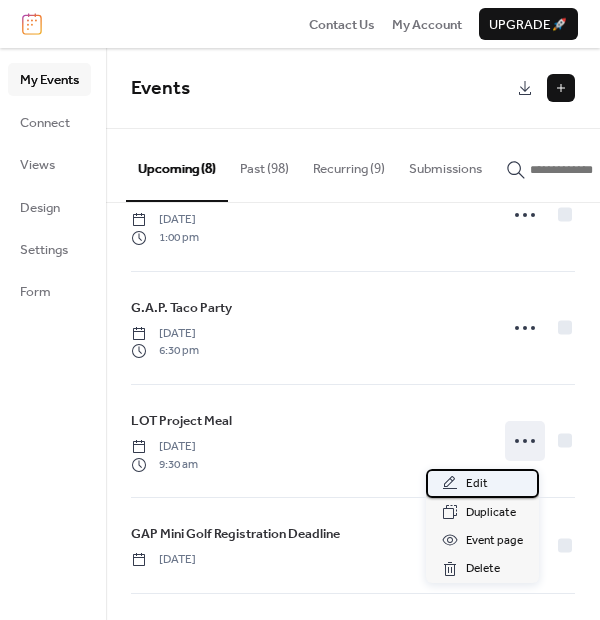 click on "Edit" at bounding box center (482, 483) 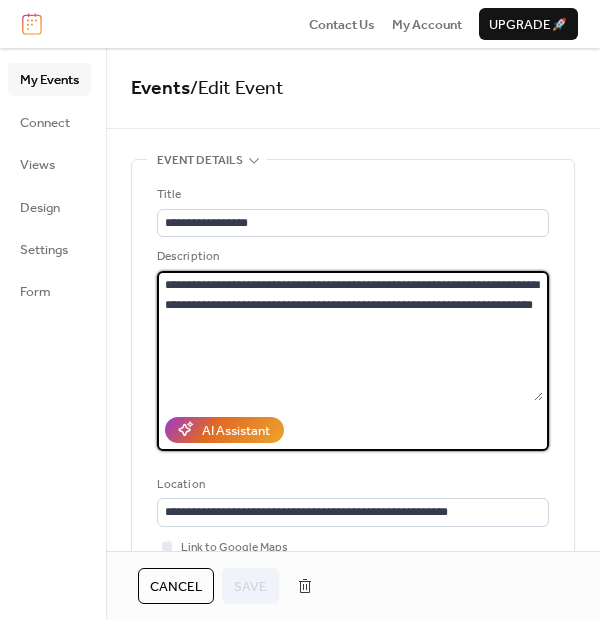 drag, startPoint x: 397, startPoint y: 285, endPoint x: 448, endPoint y: 283, distance: 51.0392 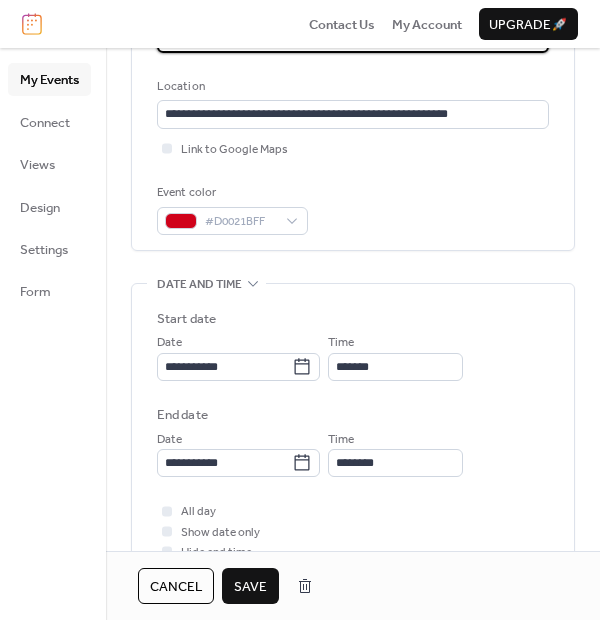 scroll, scrollTop: 444, scrollLeft: 0, axis: vertical 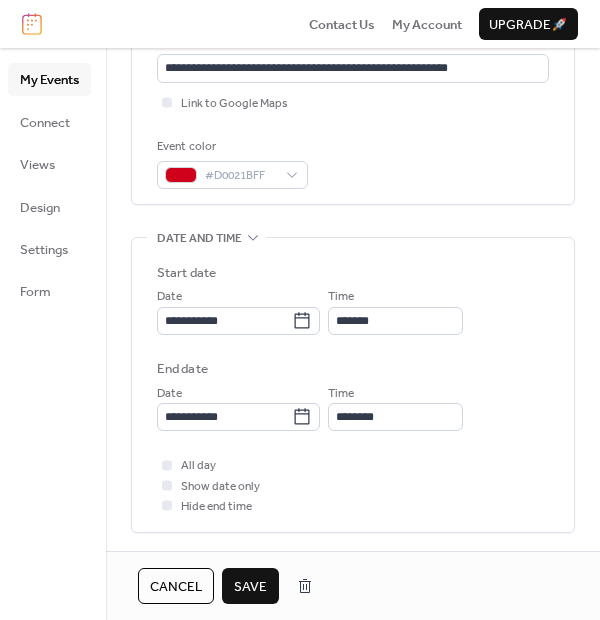 type on "**********" 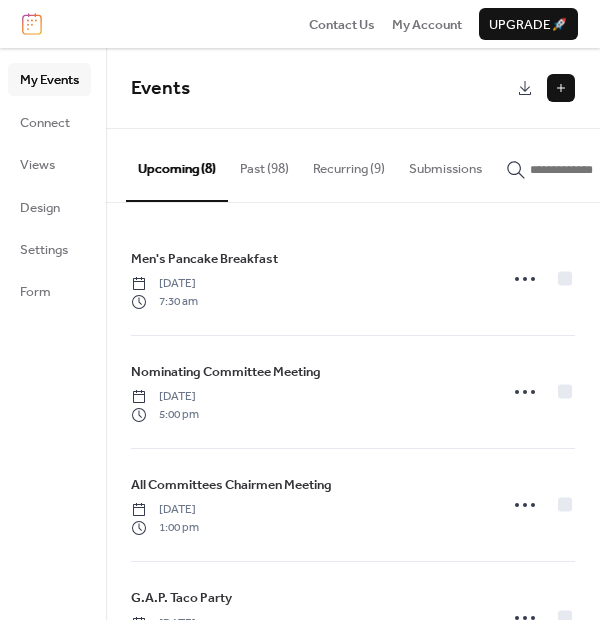 click at bounding box center (561, 88) 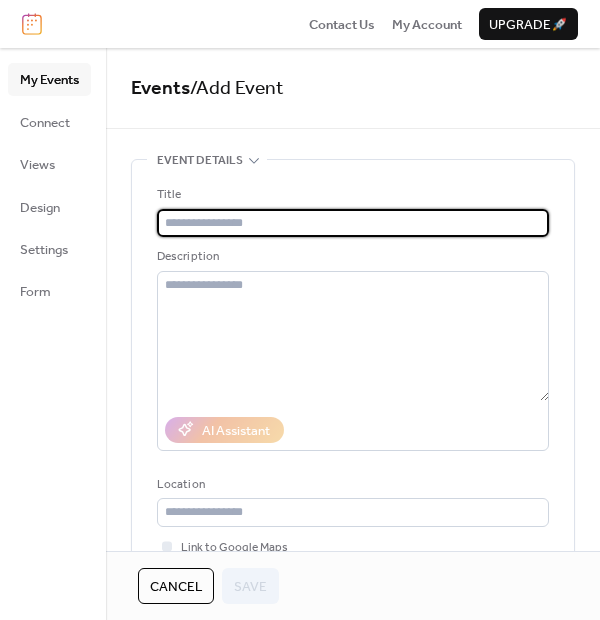 type on "*" 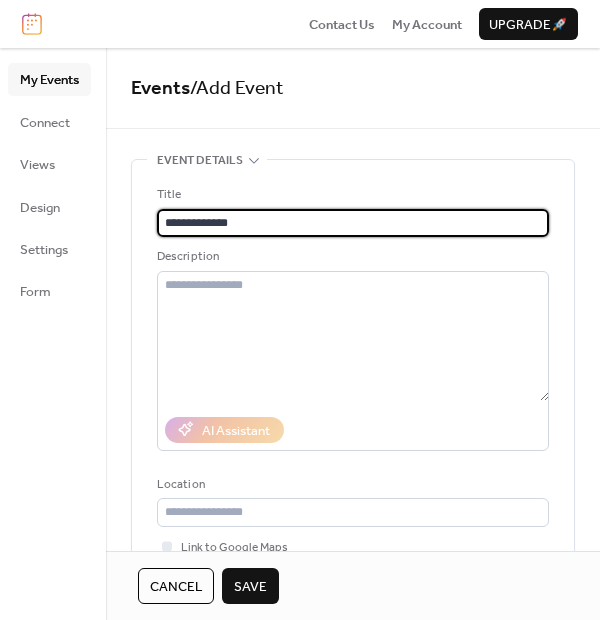 type on "**********" 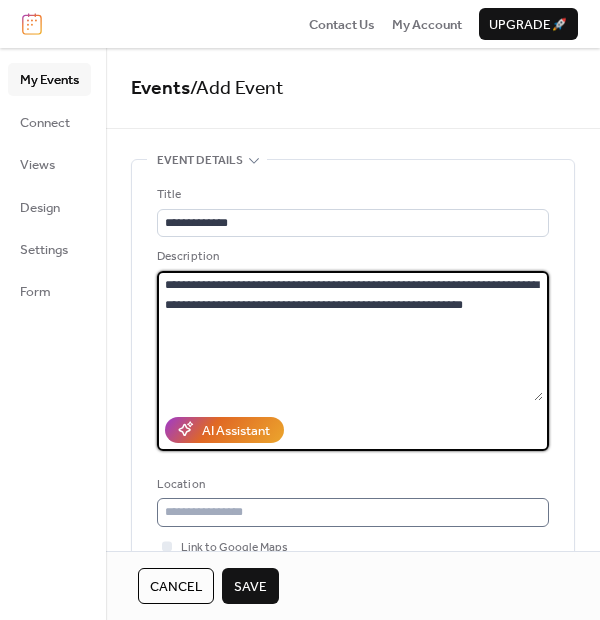 type on "**********" 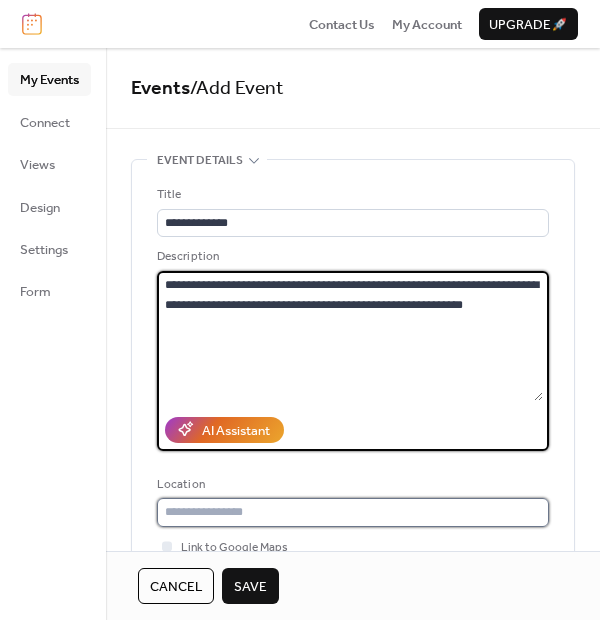 click at bounding box center (353, 512) 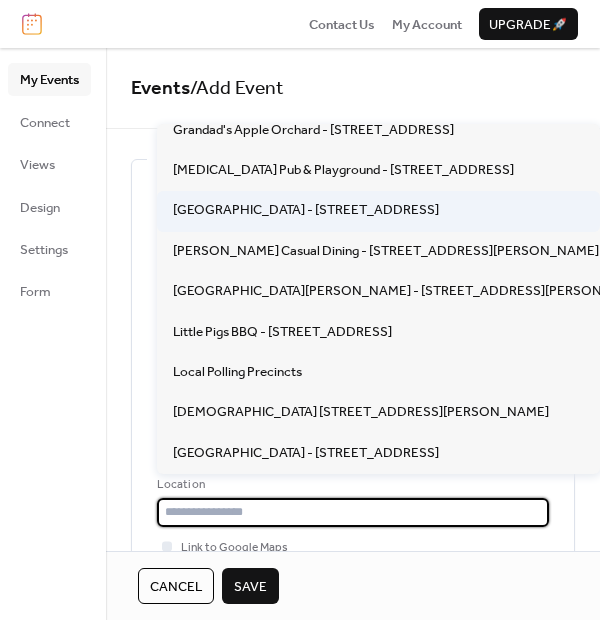 scroll, scrollTop: 177, scrollLeft: 0, axis: vertical 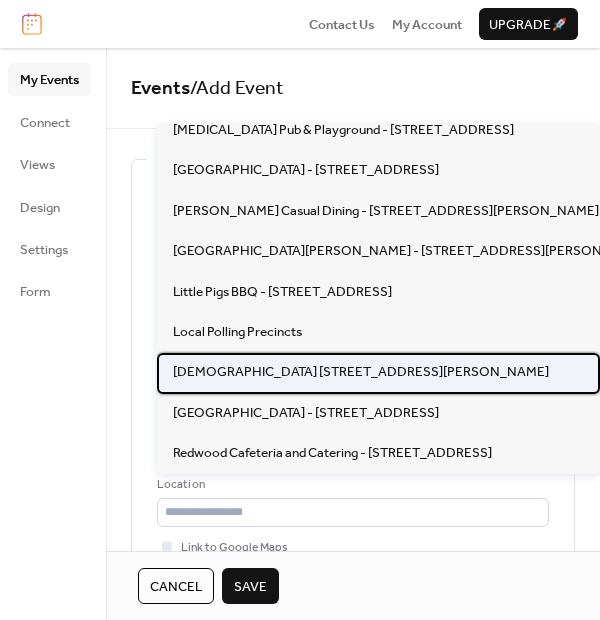 click on "Parkwood Baptist Church 3903 Dixon Road Anderson SC 29625" at bounding box center [361, 372] 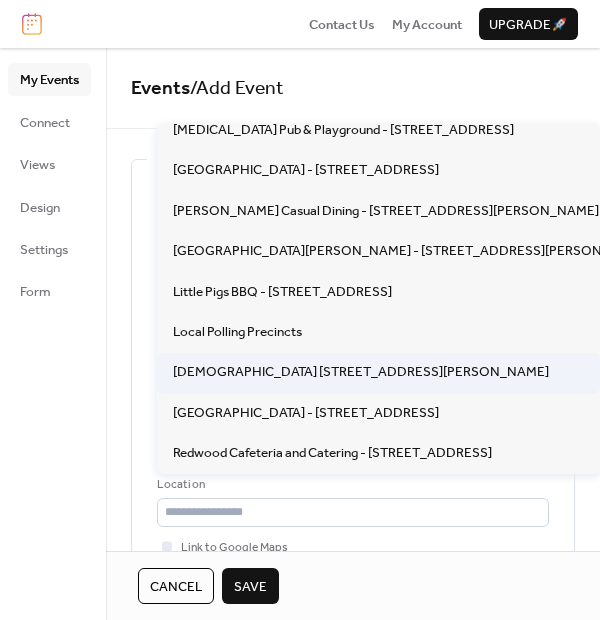type on "**********" 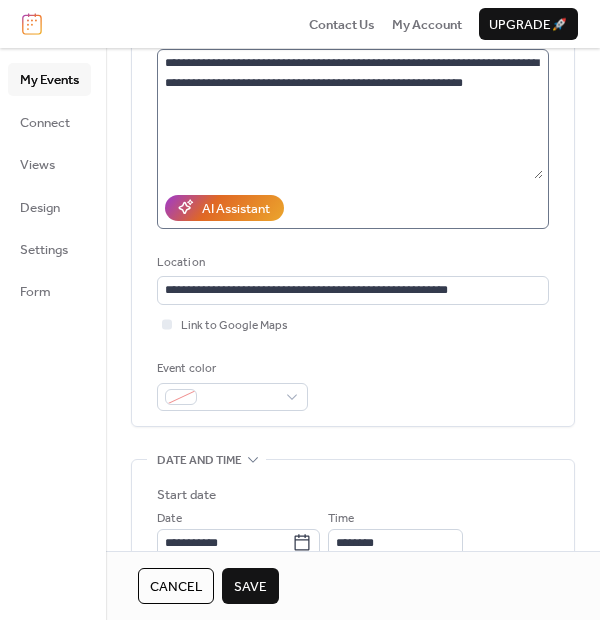 scroll, scrollTop: 333, scrollLeft: 0, axis: vertical 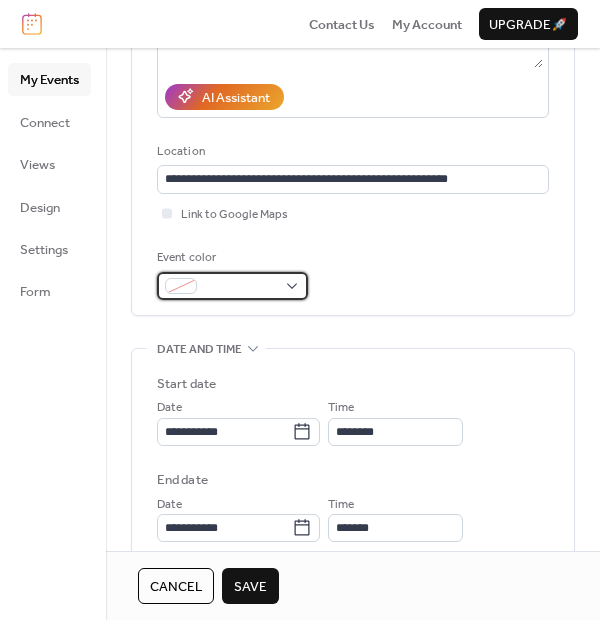 click at bounding box center [240, 287] 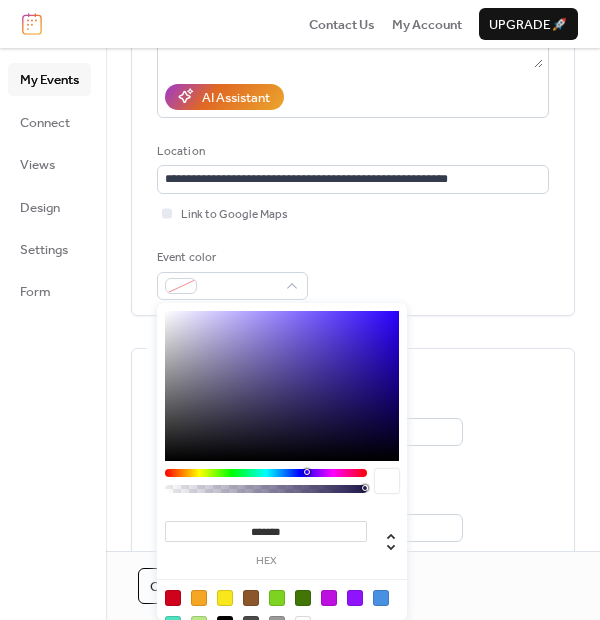 click at bounding box center (381, 598) 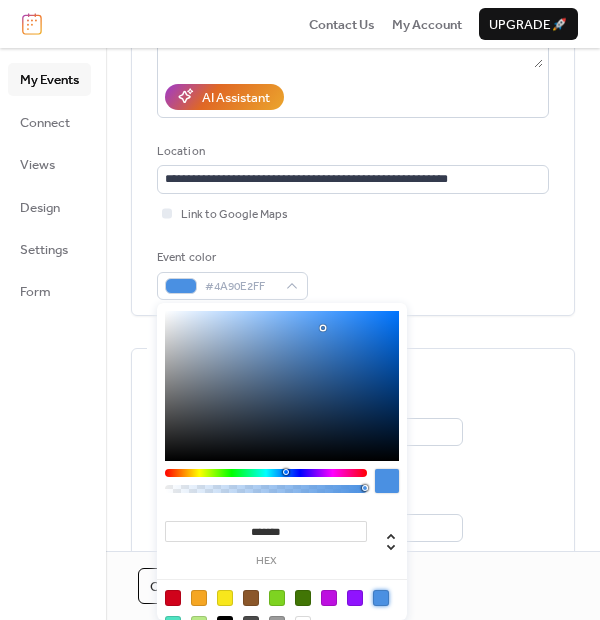 click on "Event color #4A90E2FF" at bounding box center (353, 274) 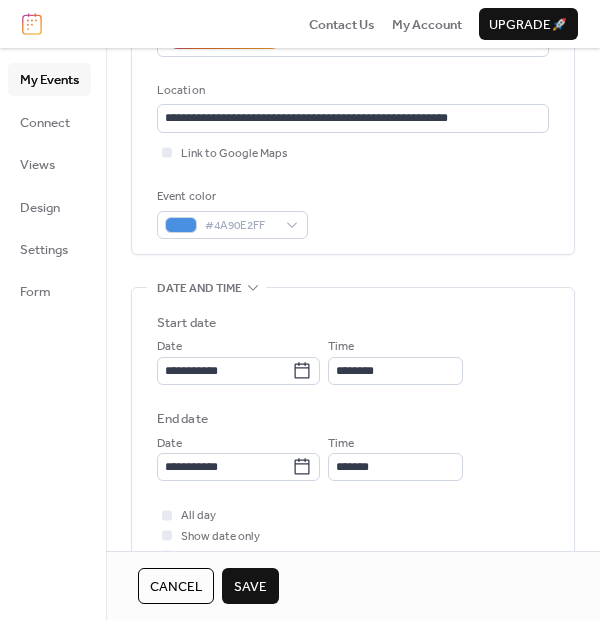 scroll, scrollTop: 444, scrollLeft: 0, axis: vertical 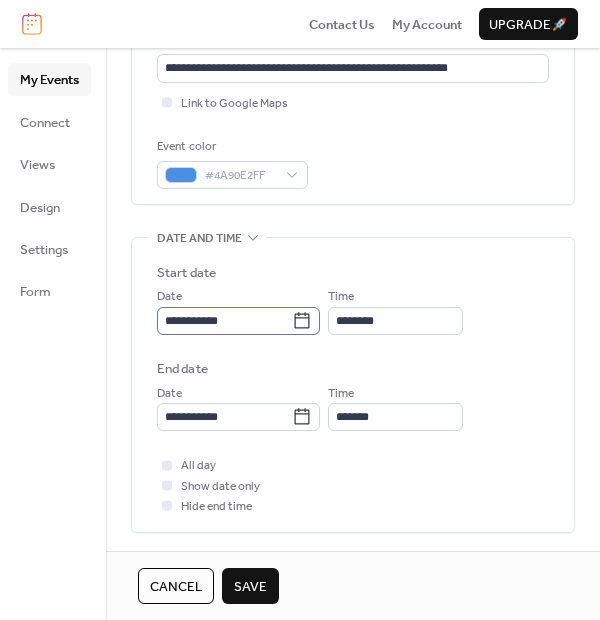 click 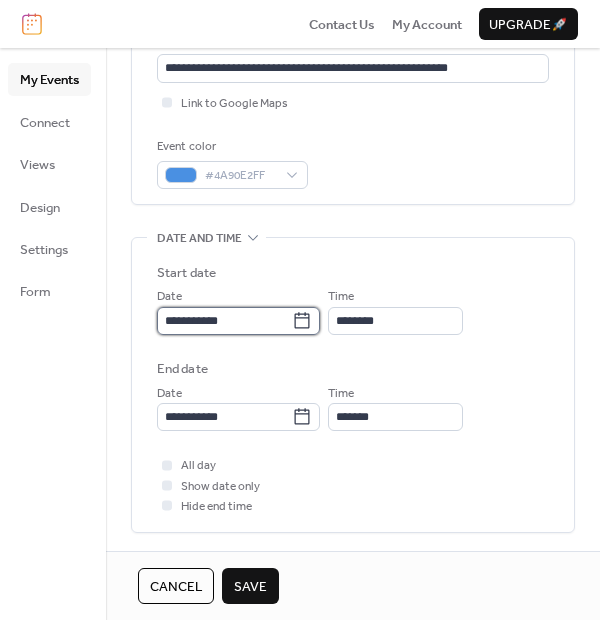 click on "**********" at bounding box center [224, 321] 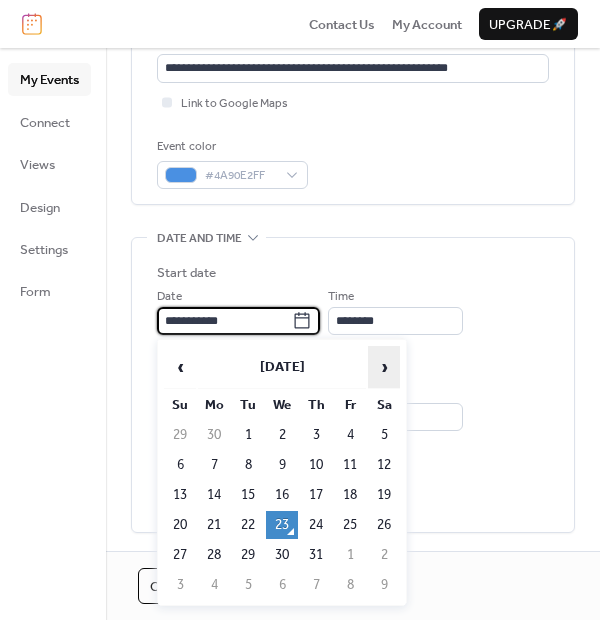 click on "›" at bounding box center [384, 367] 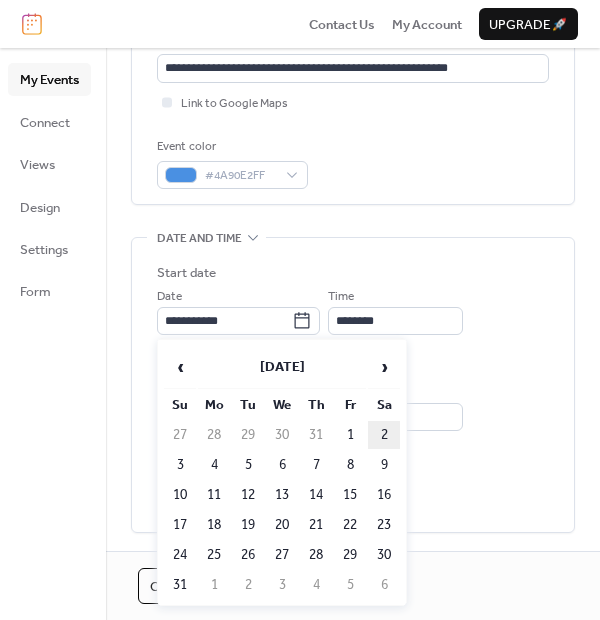 click on "2" at bounding box center [384, 435] 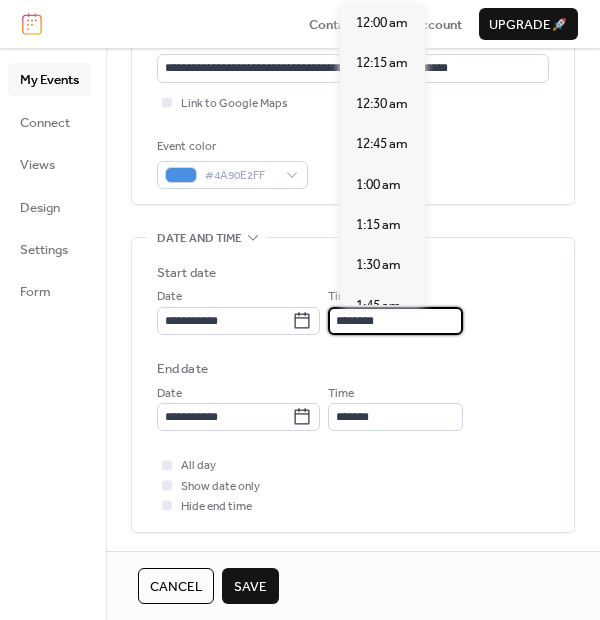 click on "********" at bounding box center (395, 321) 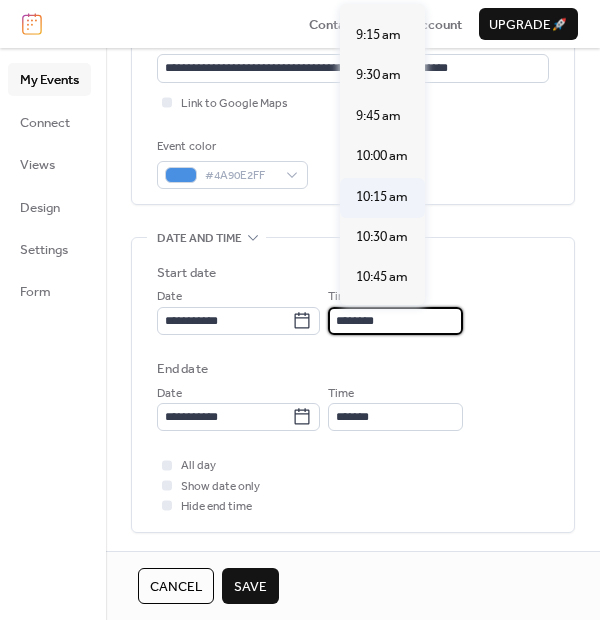 scroll, scrollTop: 1480, scrollLeft: 0, axis: vertical 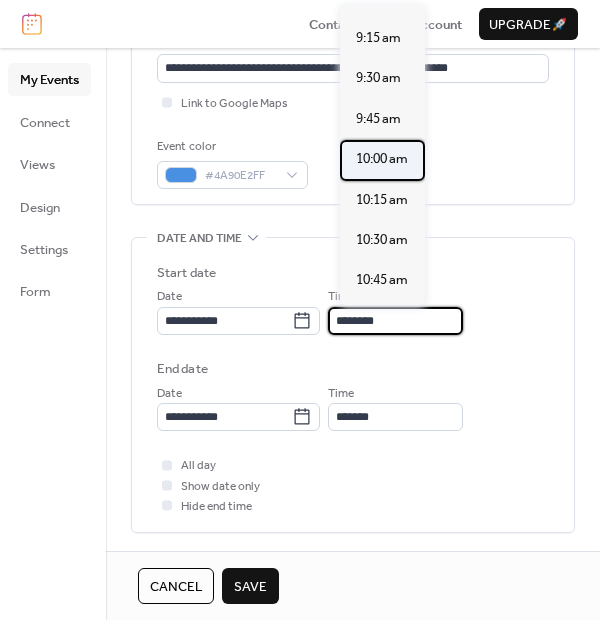 click on "10:00 am" at bounding box center (382, 159) 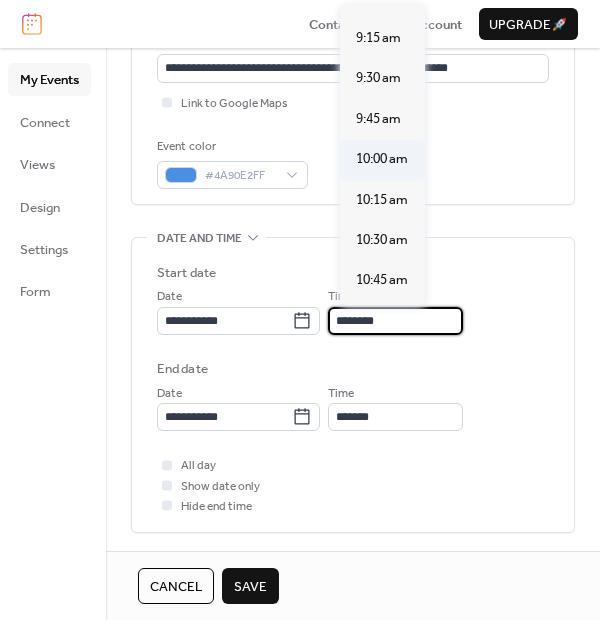 type on "********" 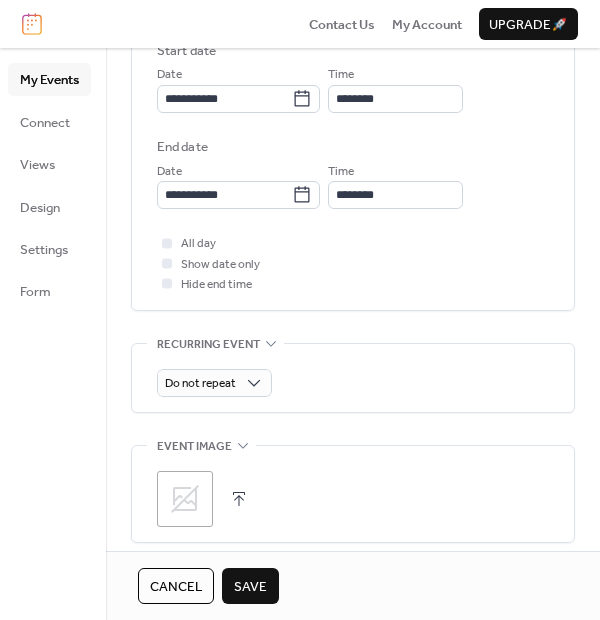 scroll, scrollTop: 777, scrollLeft: 0, axis: vertical 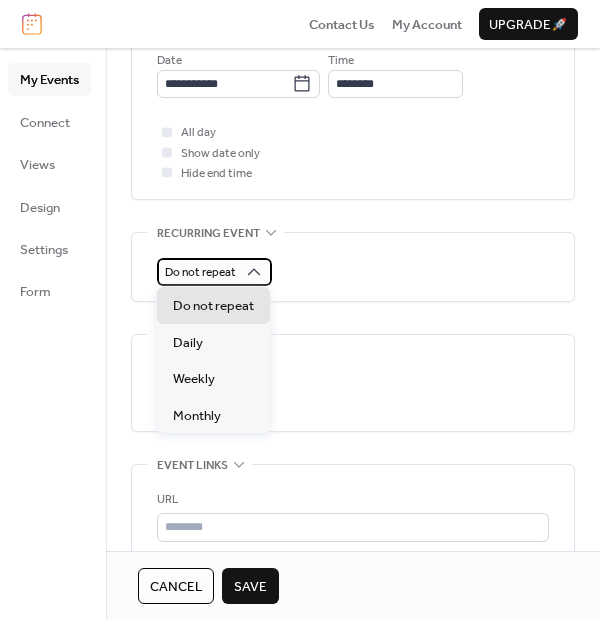 click on "Do not repeat" at bounding box center (200, 272) 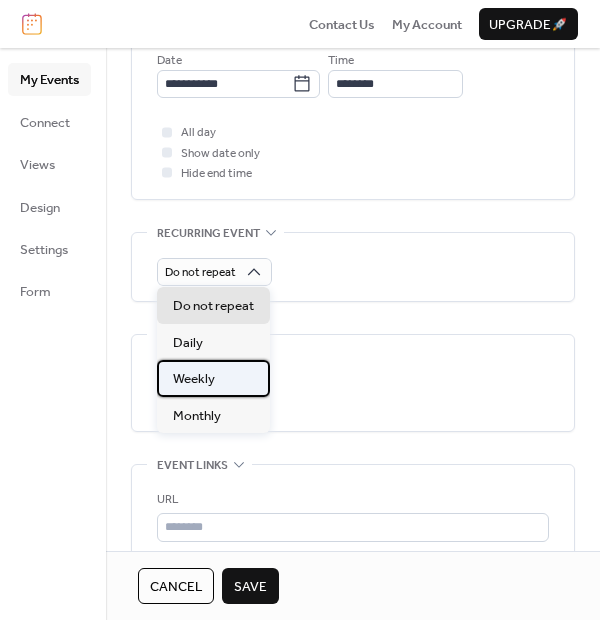 click on "Weekly" at bounding box center (213, 378) 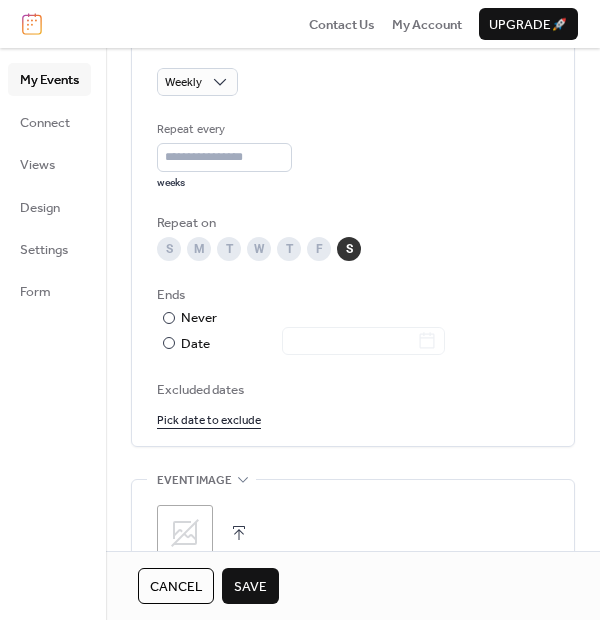 scroll, scrollTop: 1111, scrollLeft: 0, axis: vertical 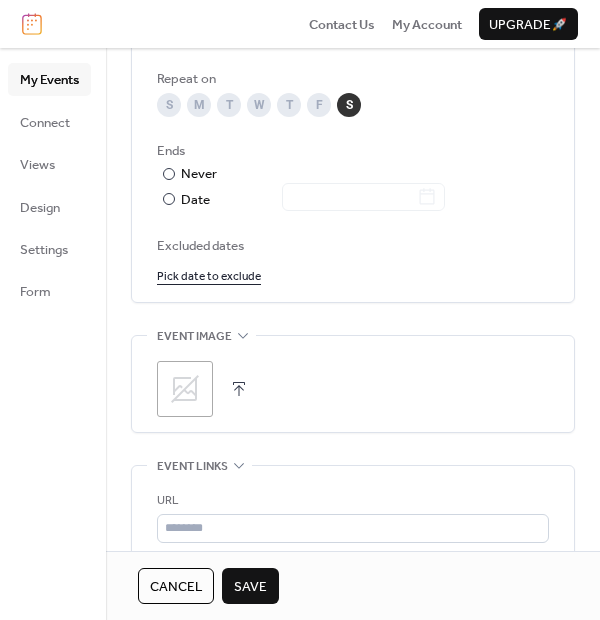 click 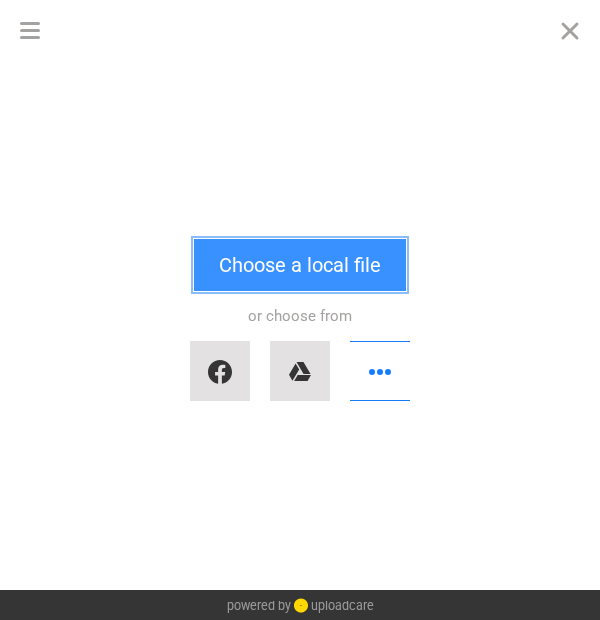 click on "Choose a local file" at bounding box center [300, 265] 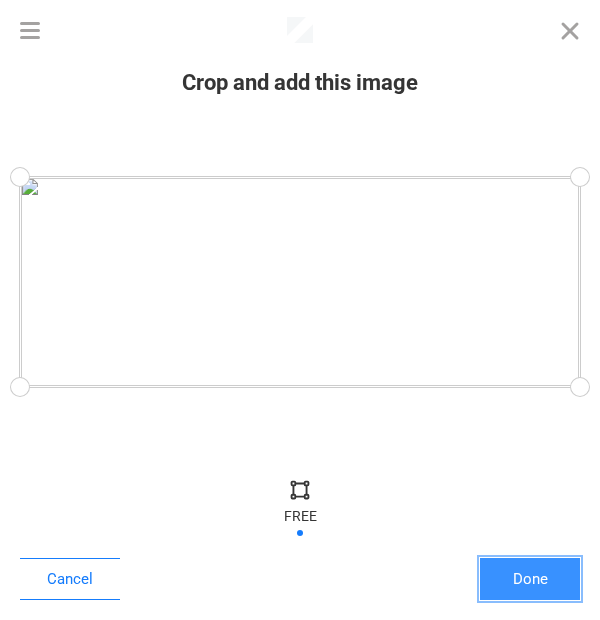 click on "Done" at bounding box center [530, 579] 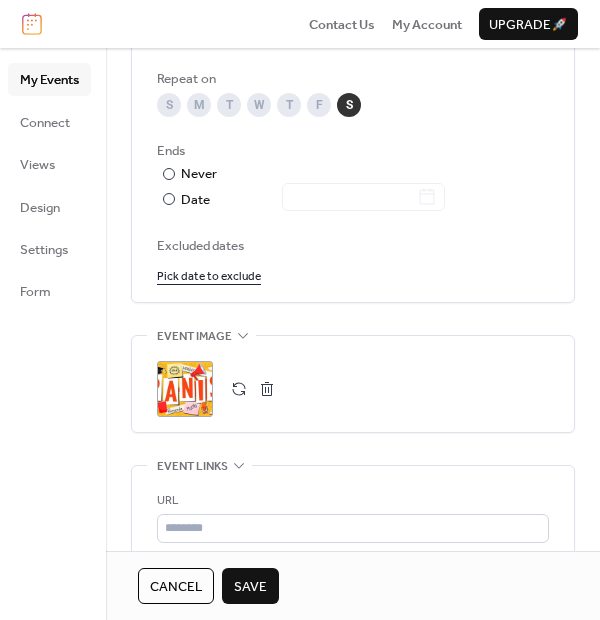 click on "Save" at bounding box center (250, 586) 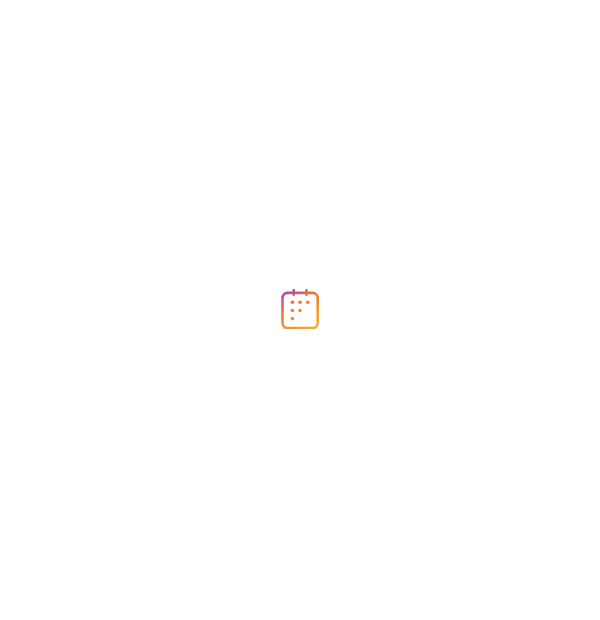 scroll, scrollTop: 0, scrollLeft: 0, axis: both 